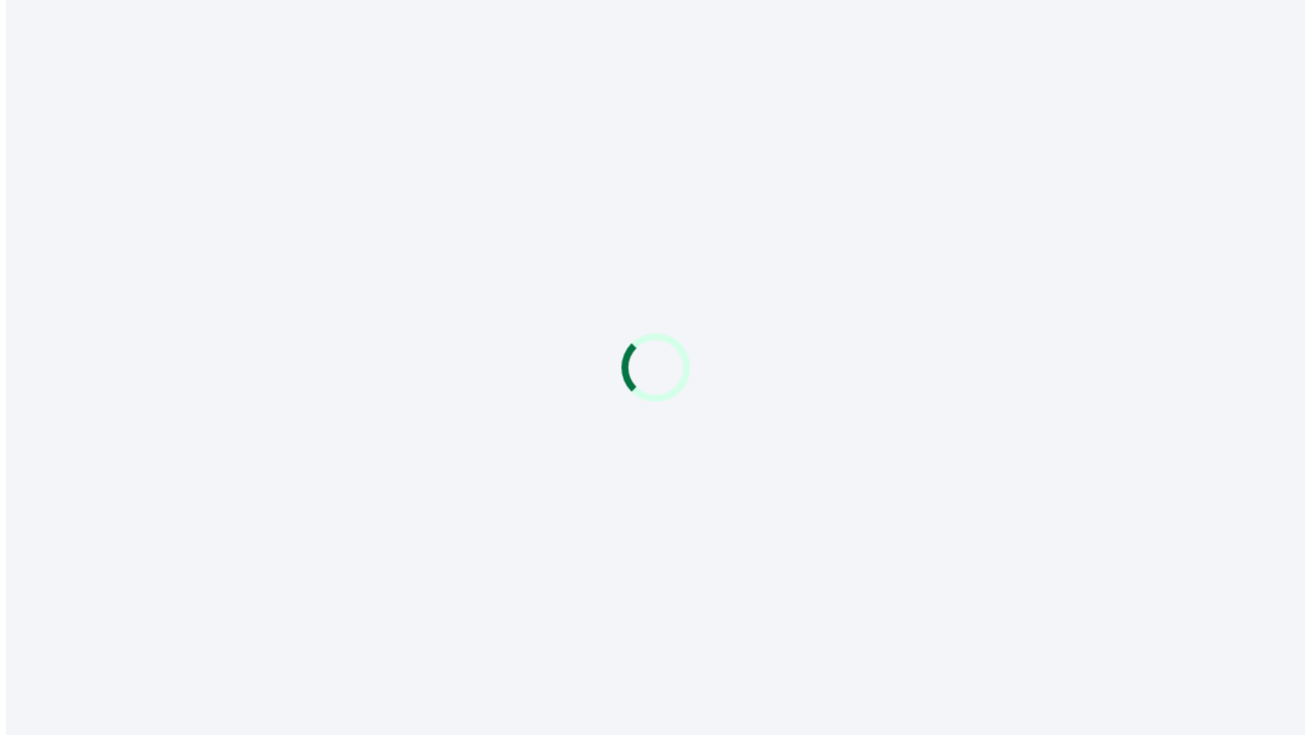 scroll, scrollTop: 0, scrollLeft: 0, axis: both 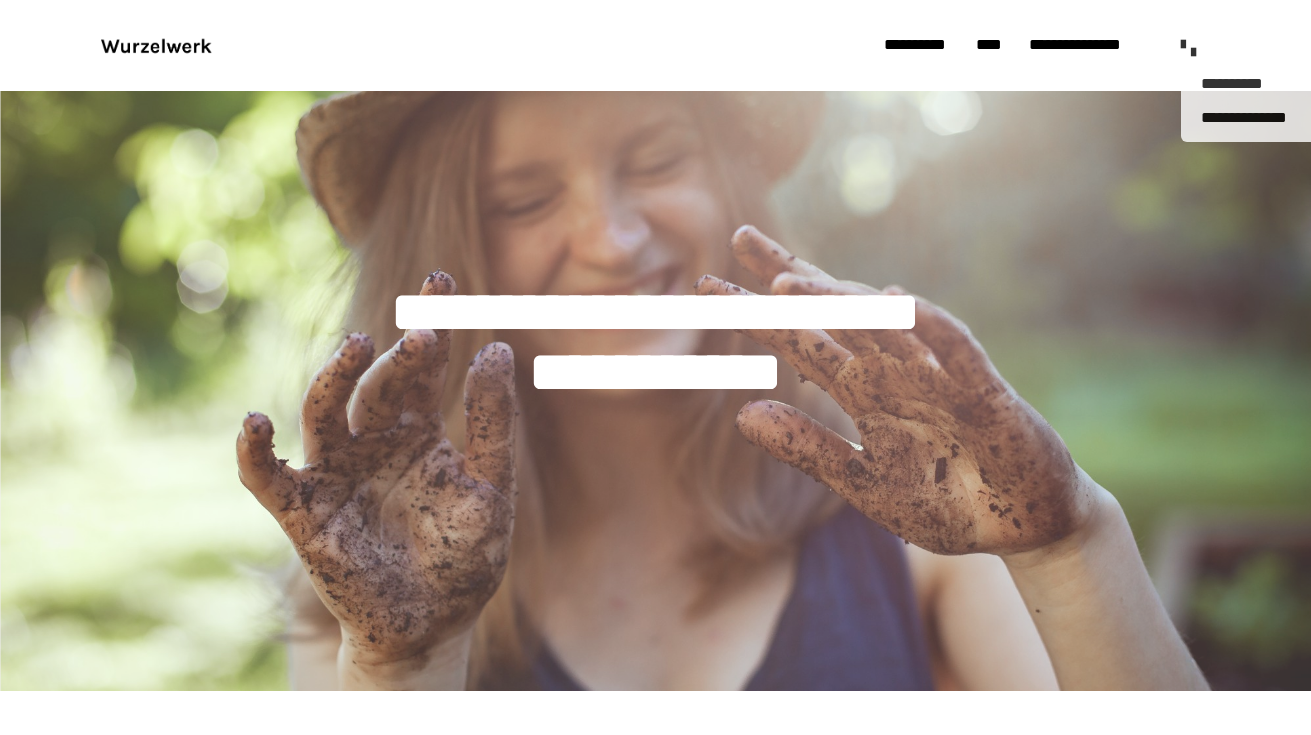 click at bounding box center (1183, 45) 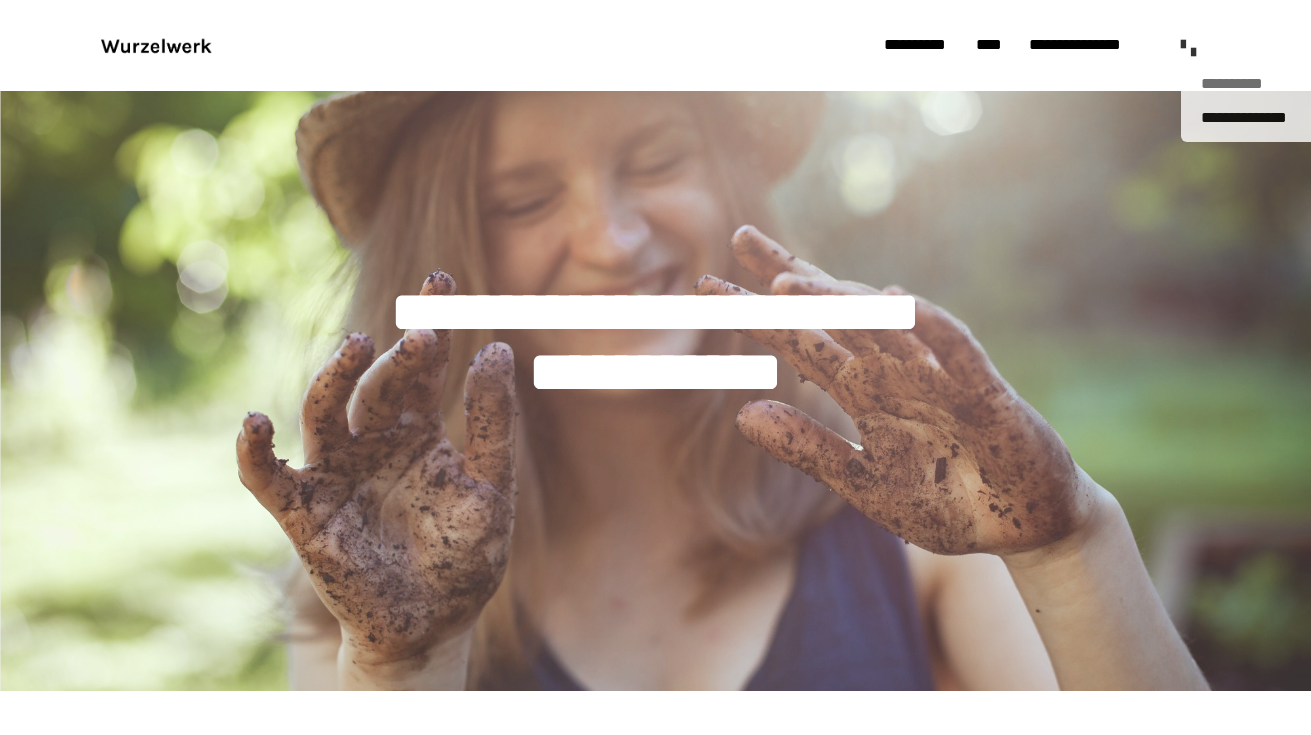 click on "**********" at bounding box center (1258, 83) 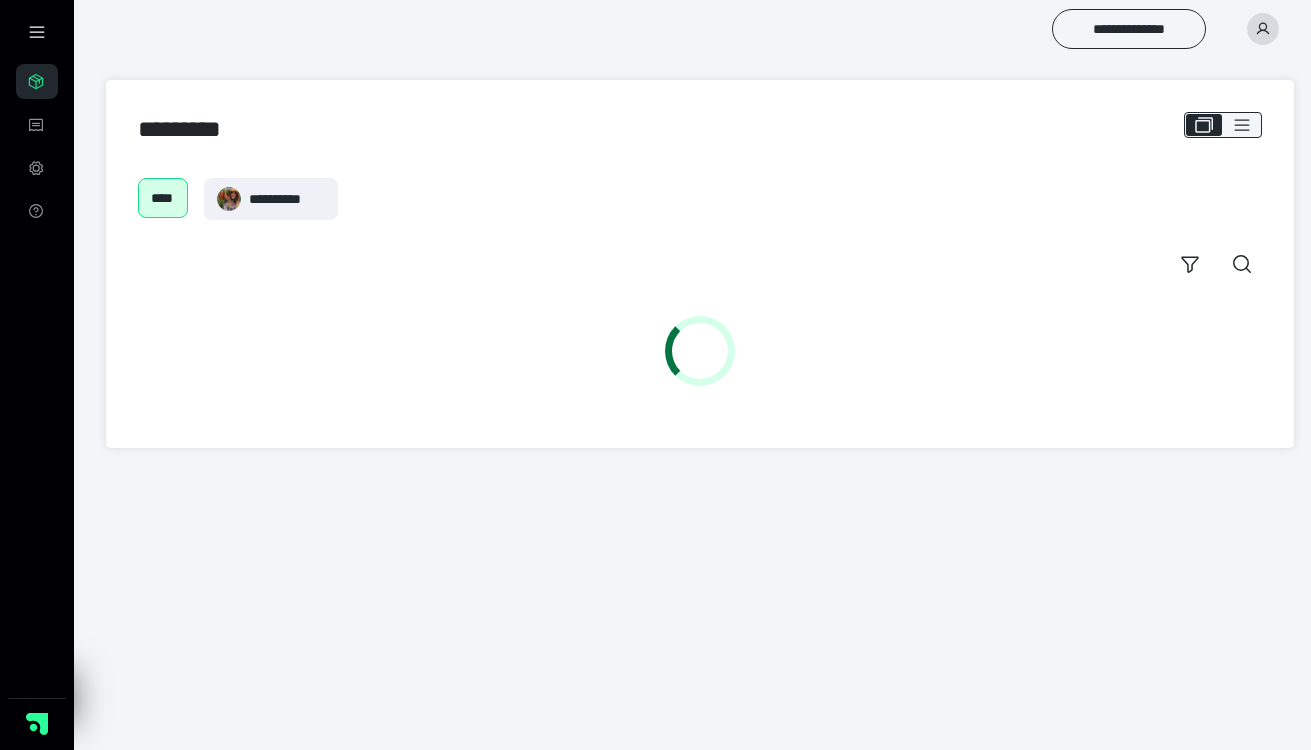 scroll, scrollTop: 0, scrollLeft: 0, axis: both 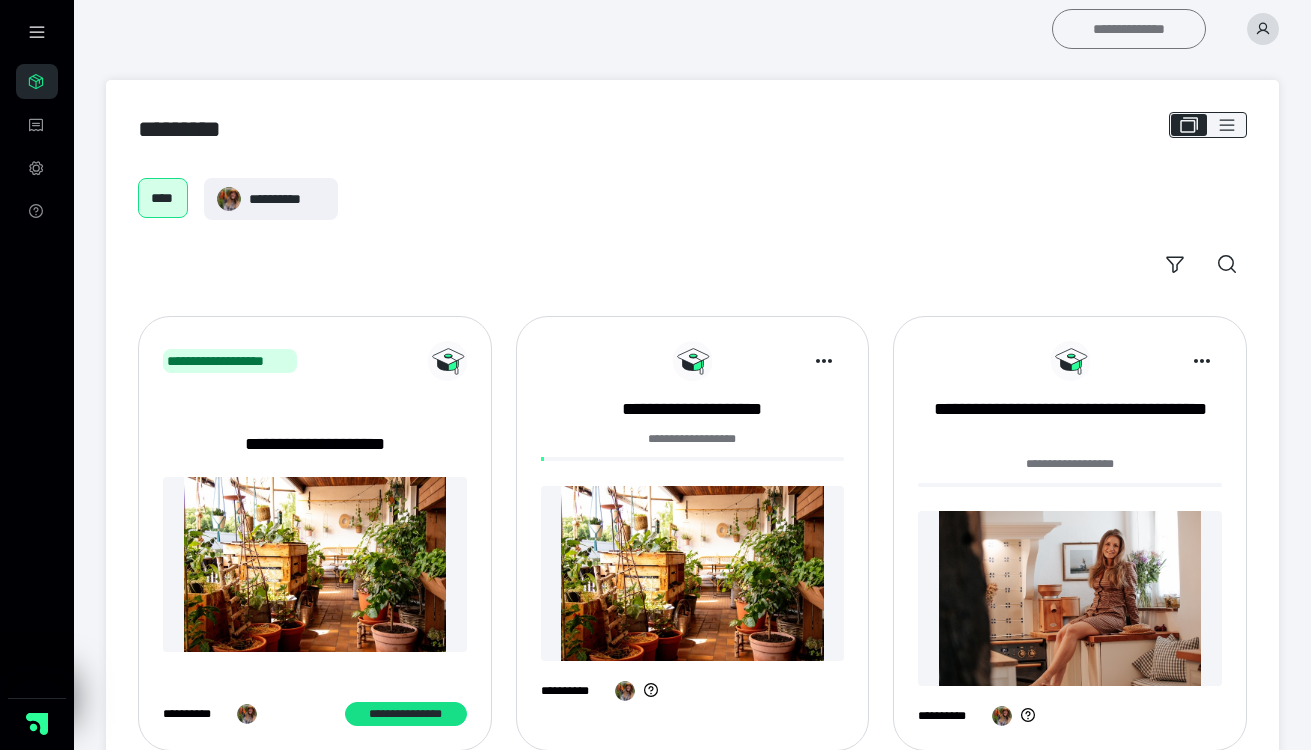 click on "**********" at bounding box center [1129, 29] 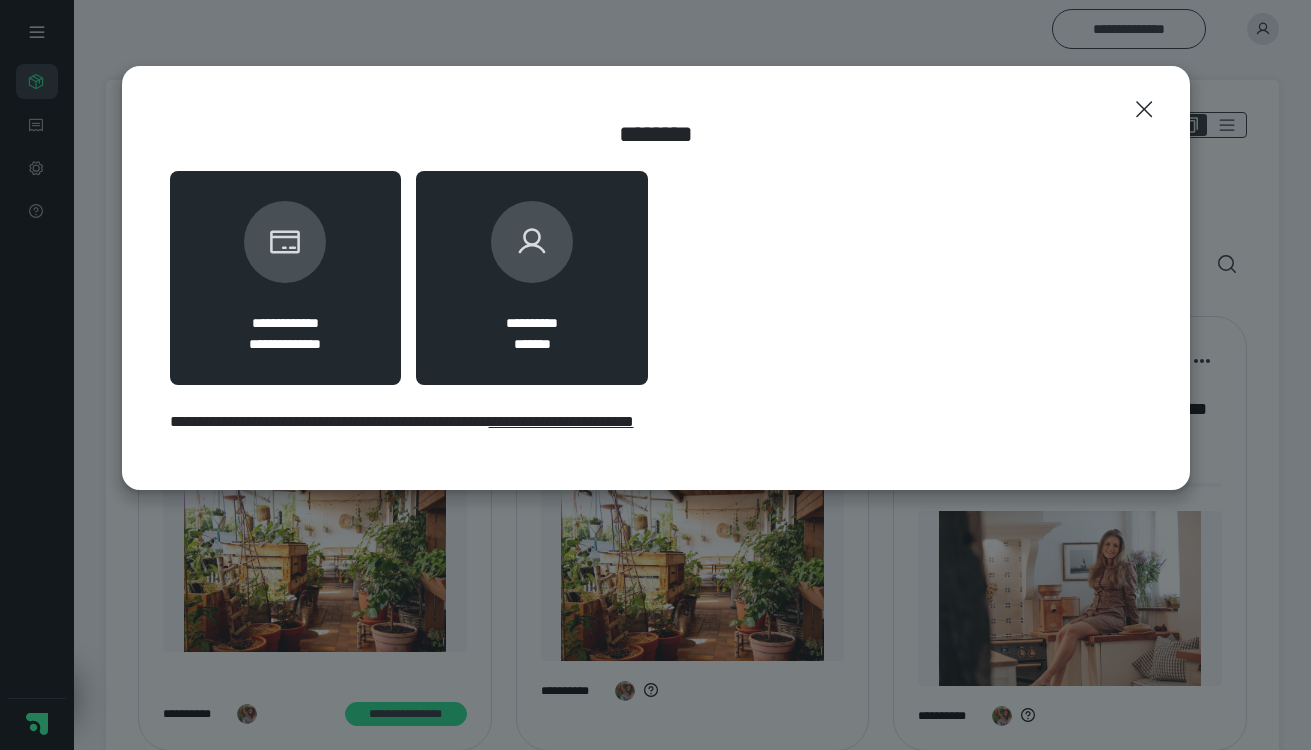click 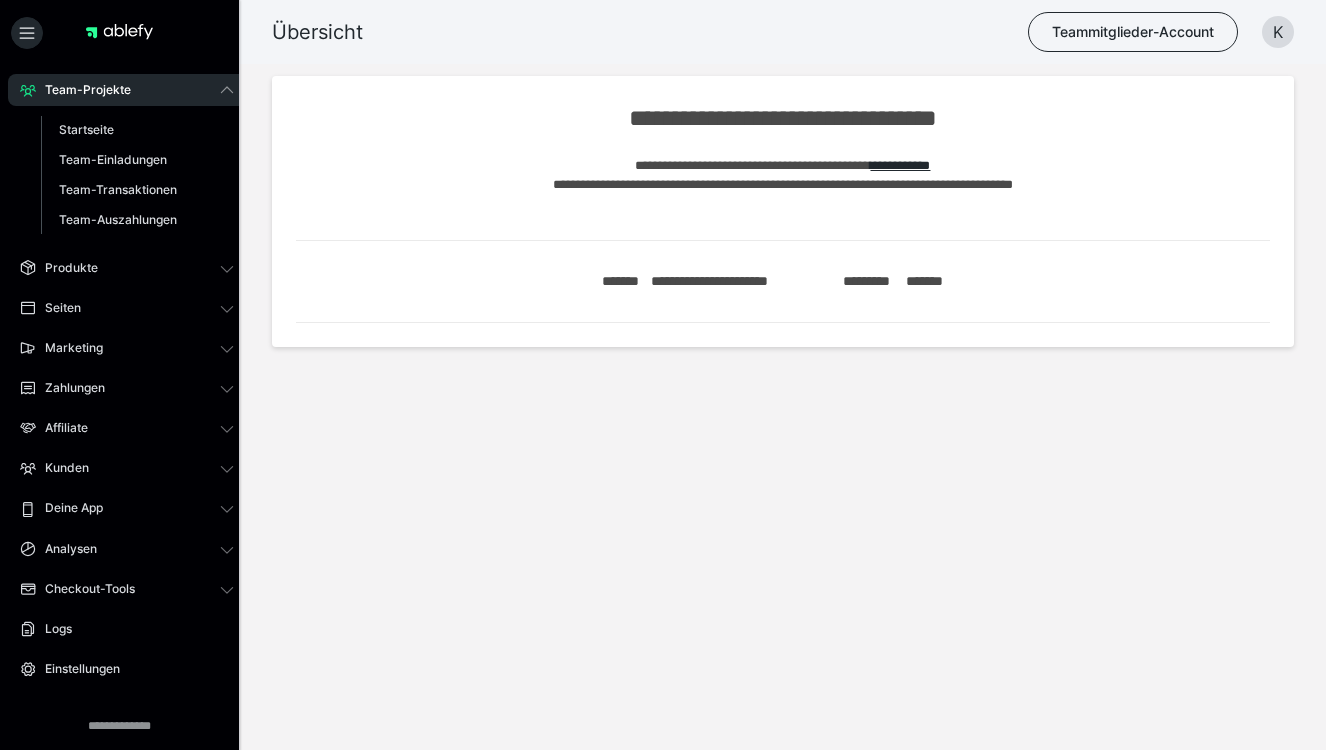 scroll, scrollTop: 0, scrollLeft: 0, axis: both 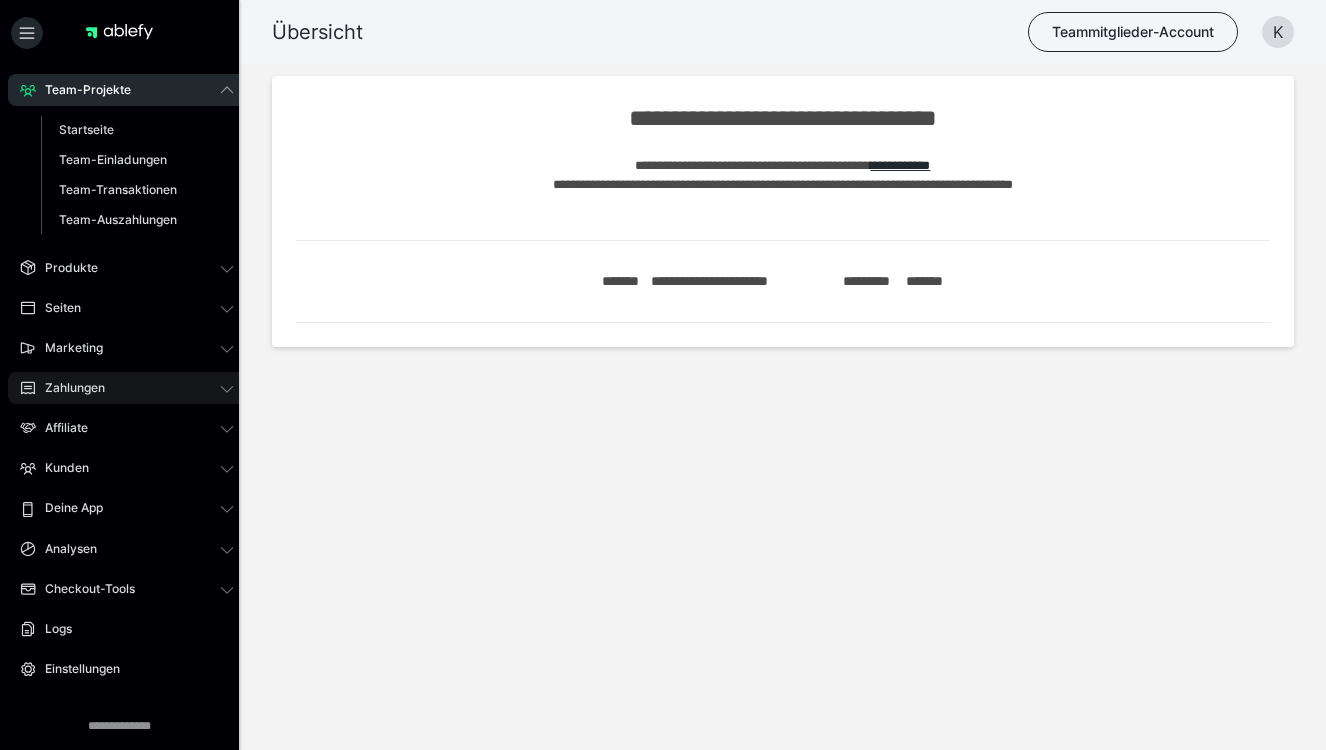 click on "Zahlungen" at bounding box center (127, 388) 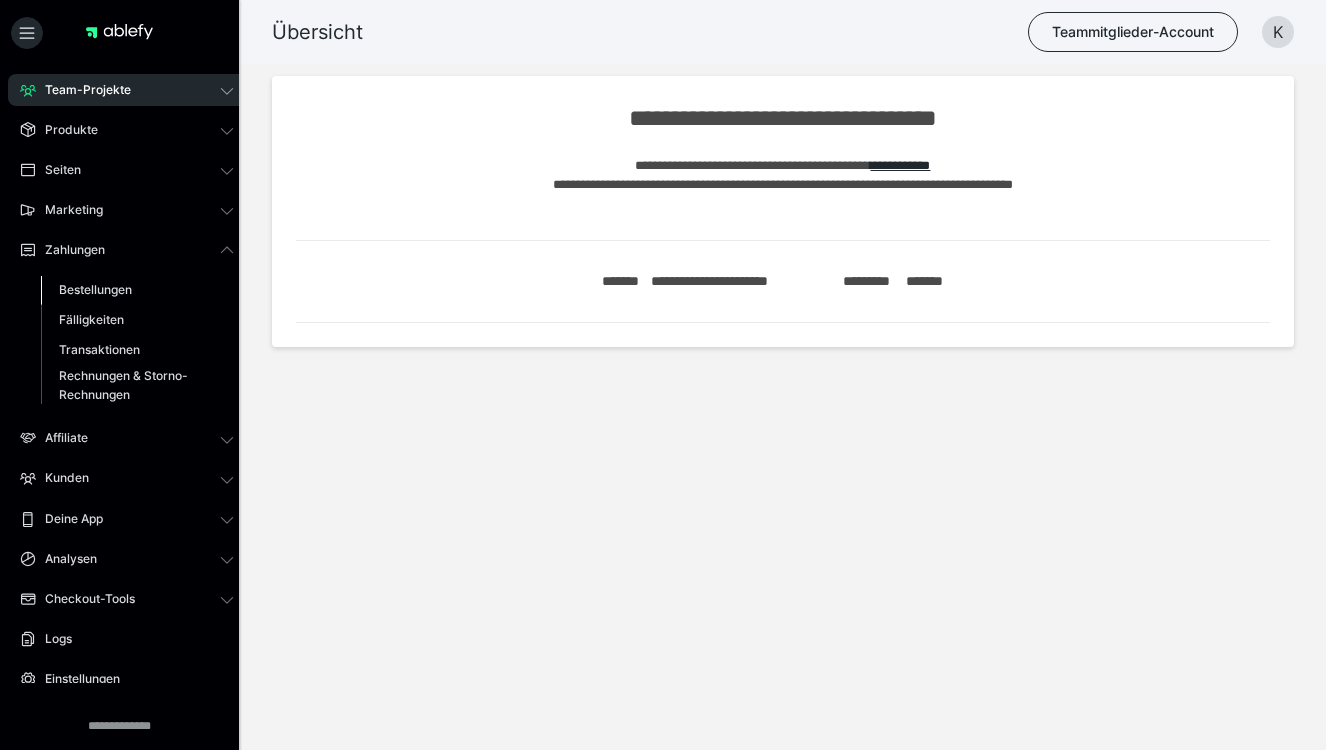 click on "Bestellungen" at bounding box center [95, 289] 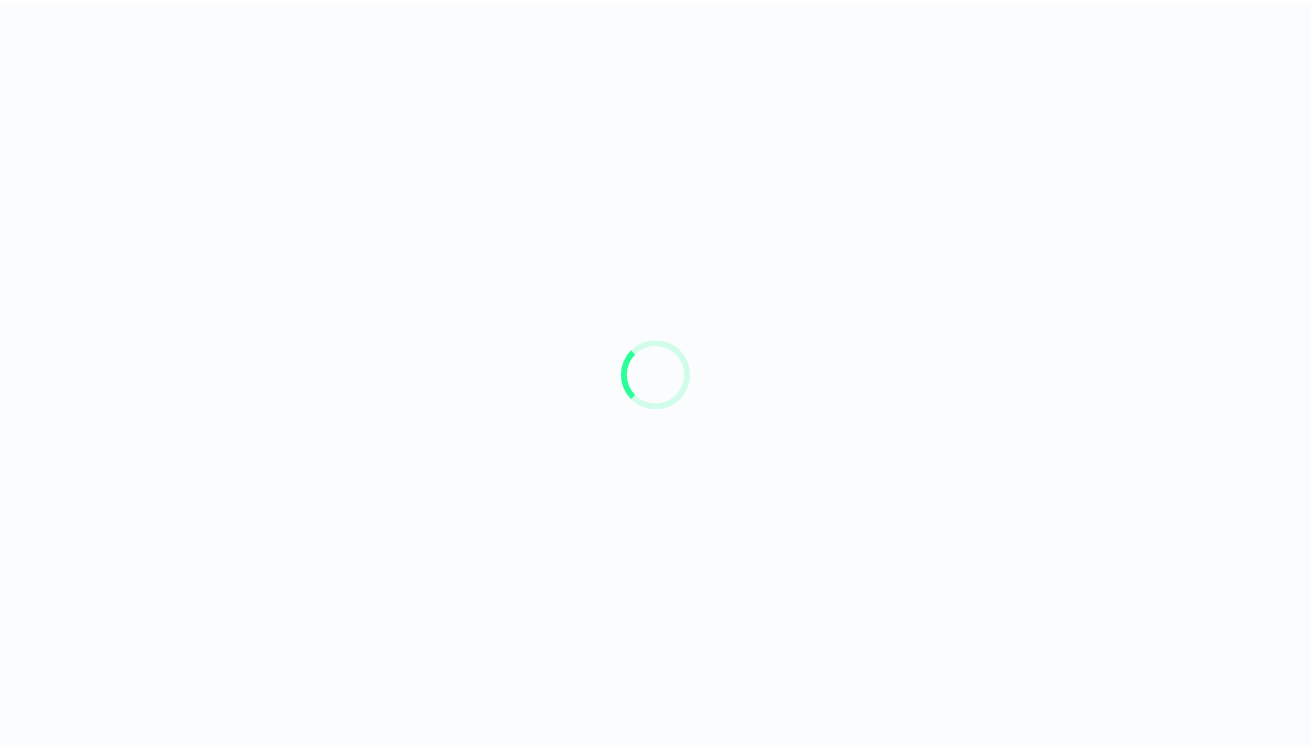 scroll, scrollTop: 0, scrollLeft: 0, axis: both 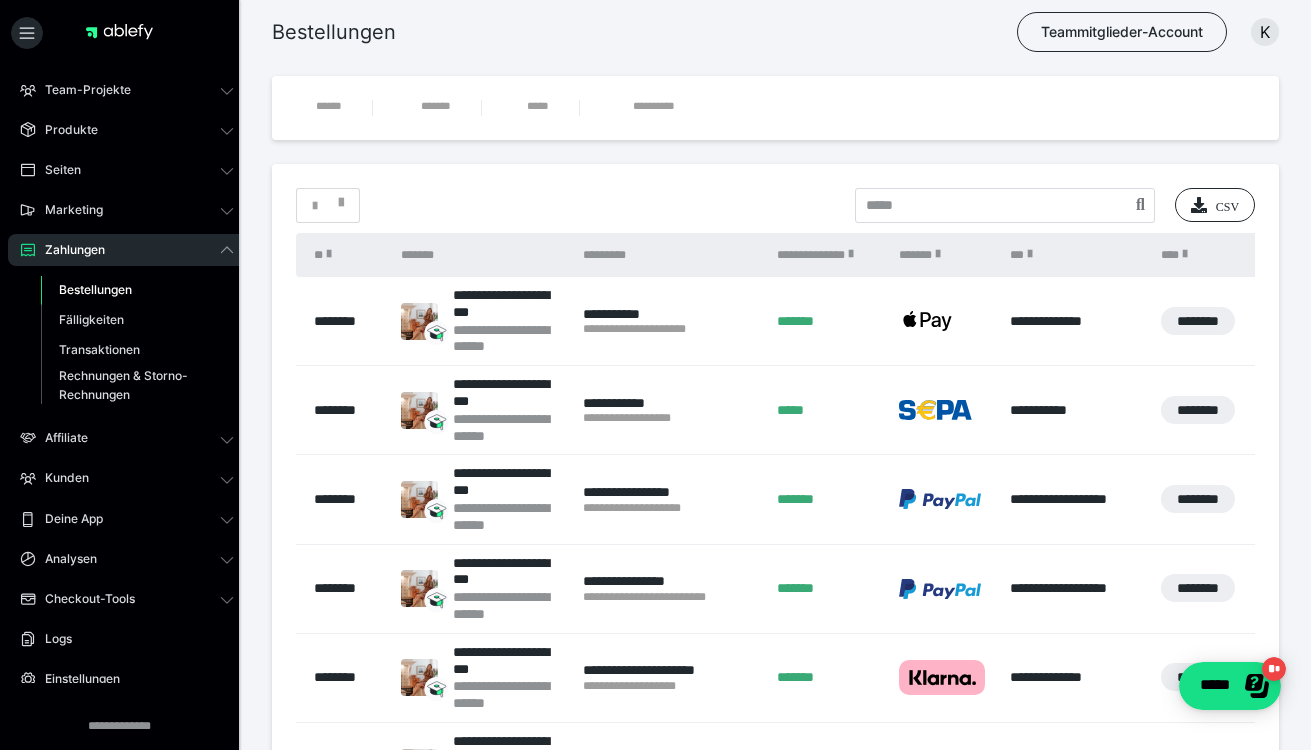 click on "*" at bounding box center [328, 205] 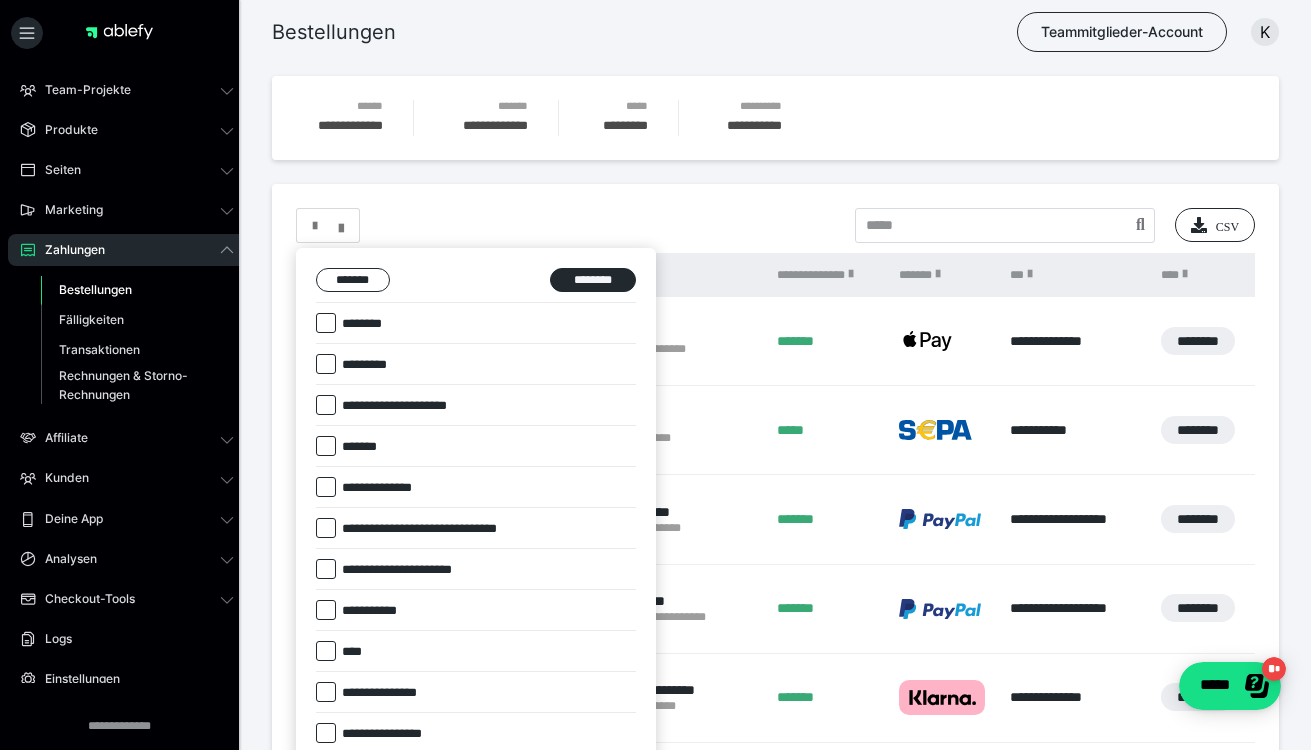 click on "********" at bounding box center [364, 324] 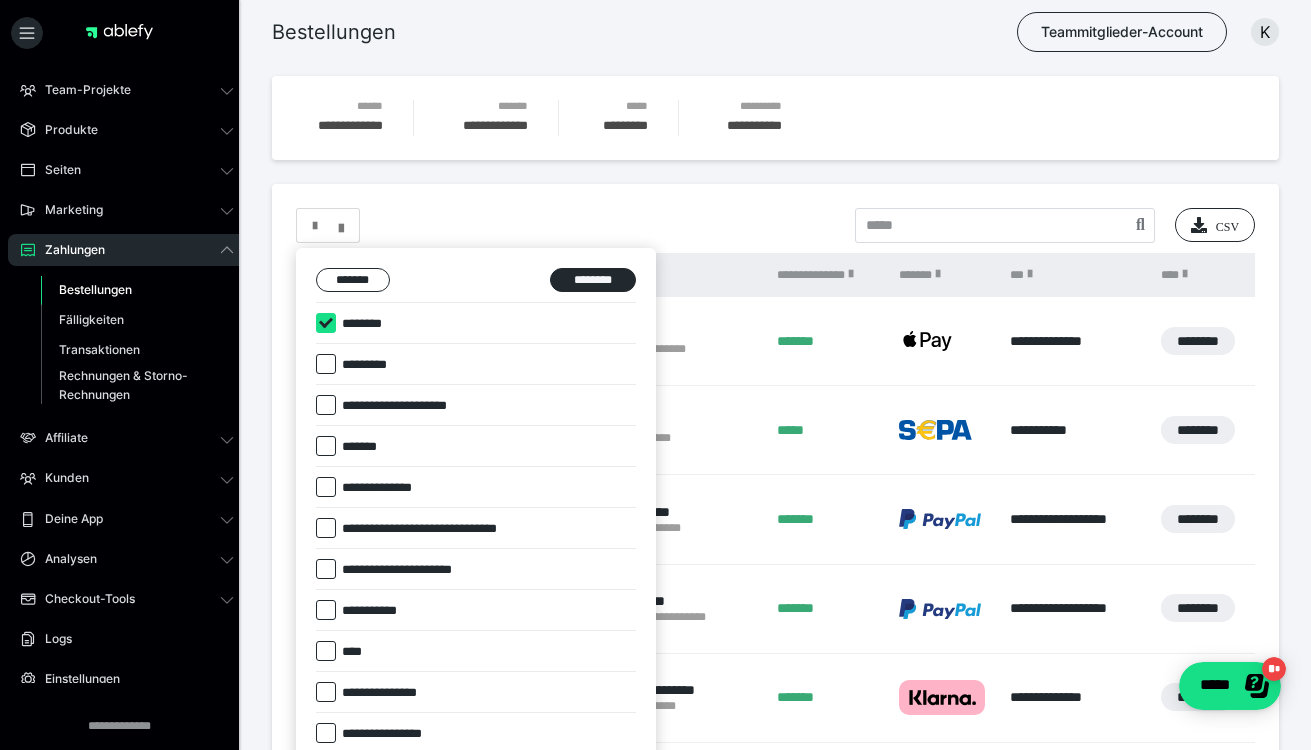 checkbox on "****" 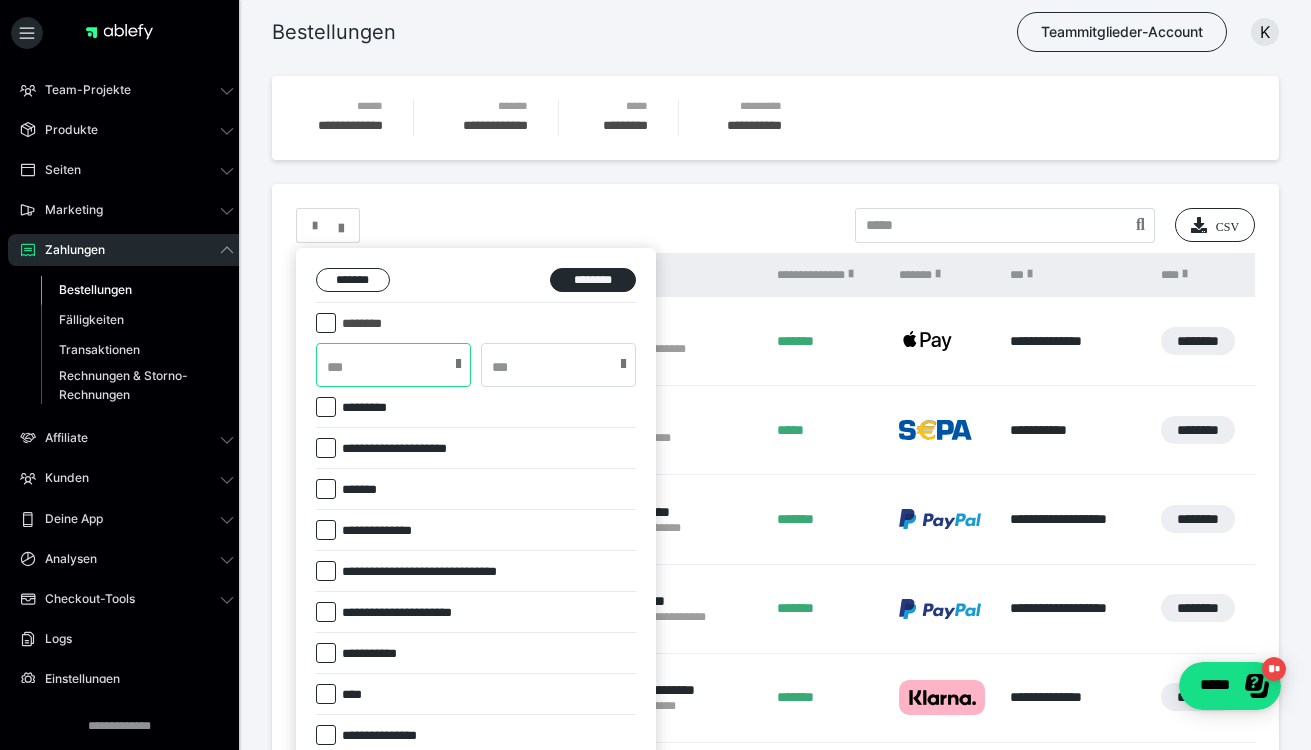 click at bounding box center (393, 365) 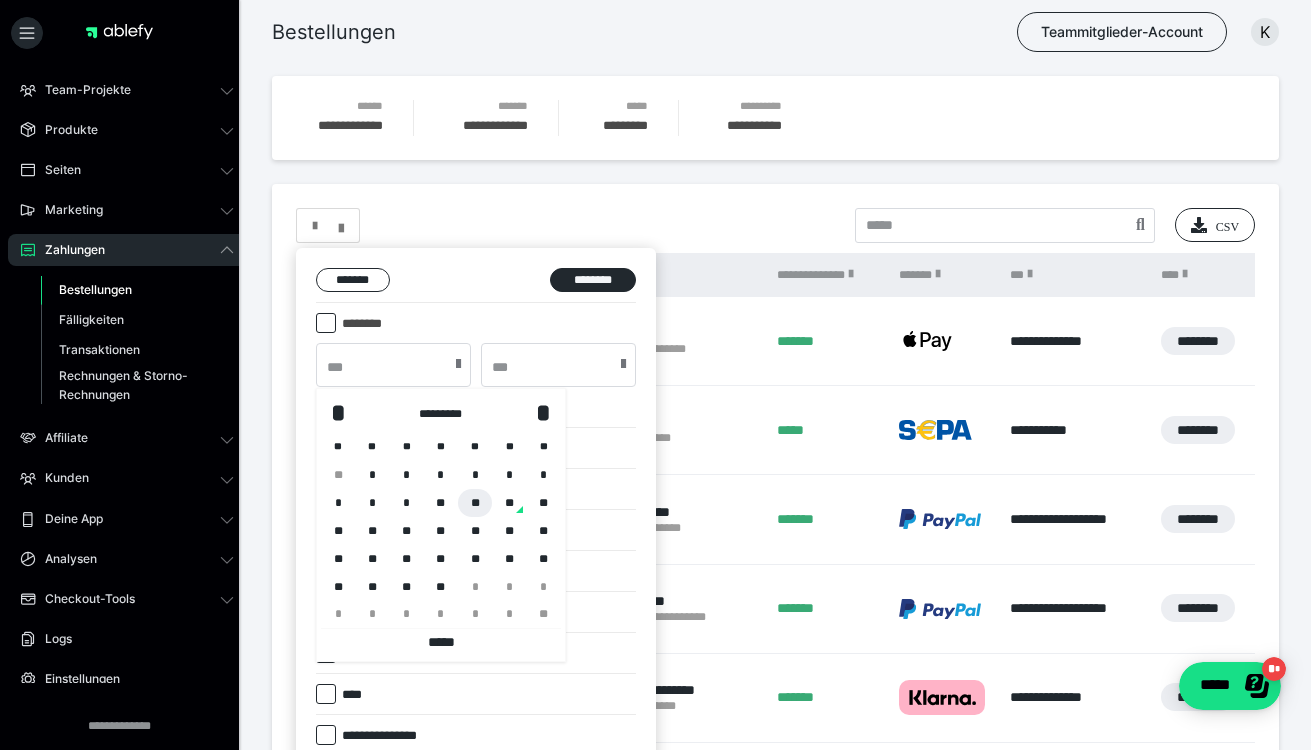 click on "**" at bounding box center [475, 503] 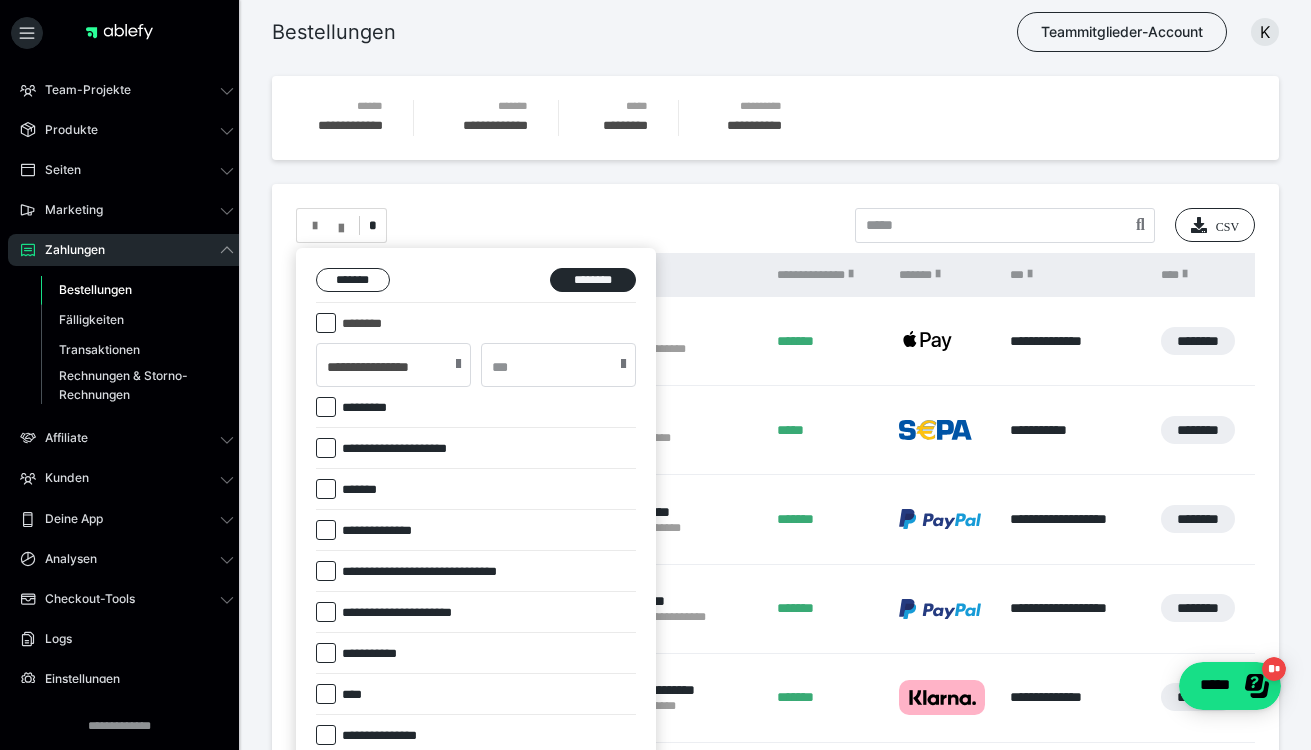 click at bounding box center (623, 364) 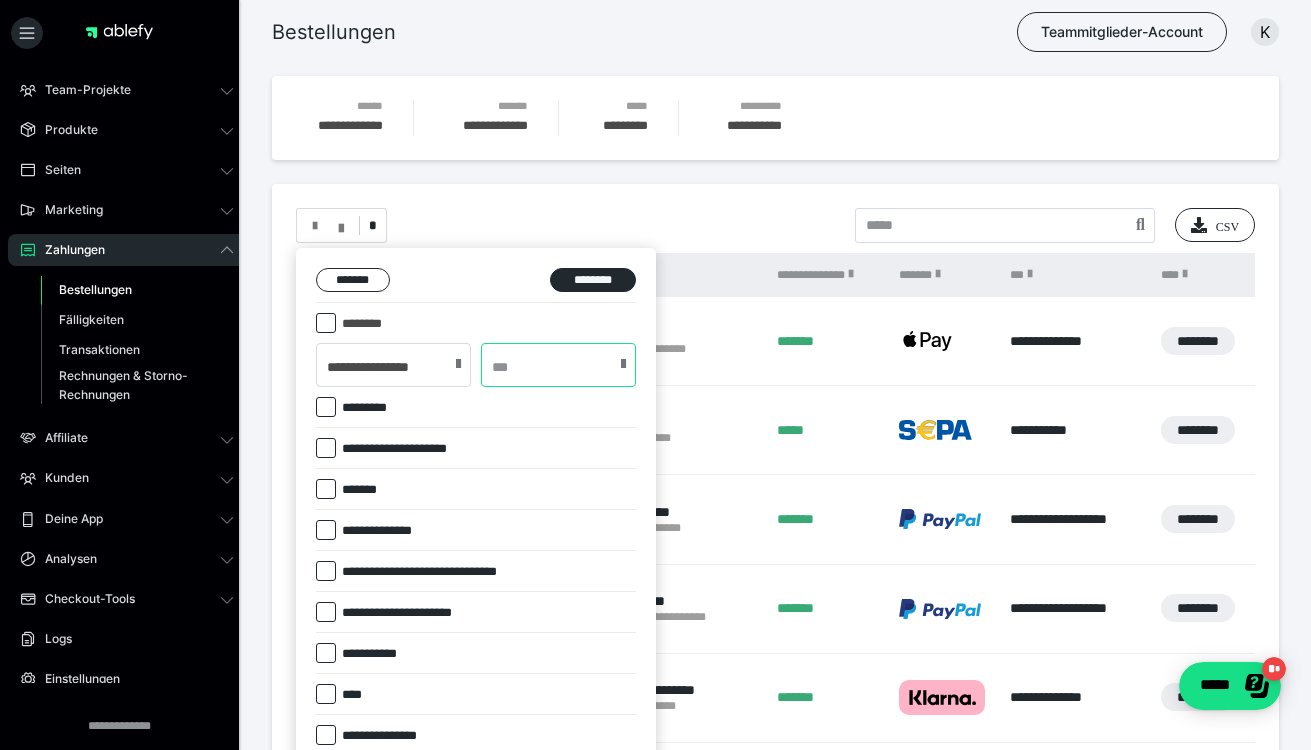 click at bounding box center [558, 365] 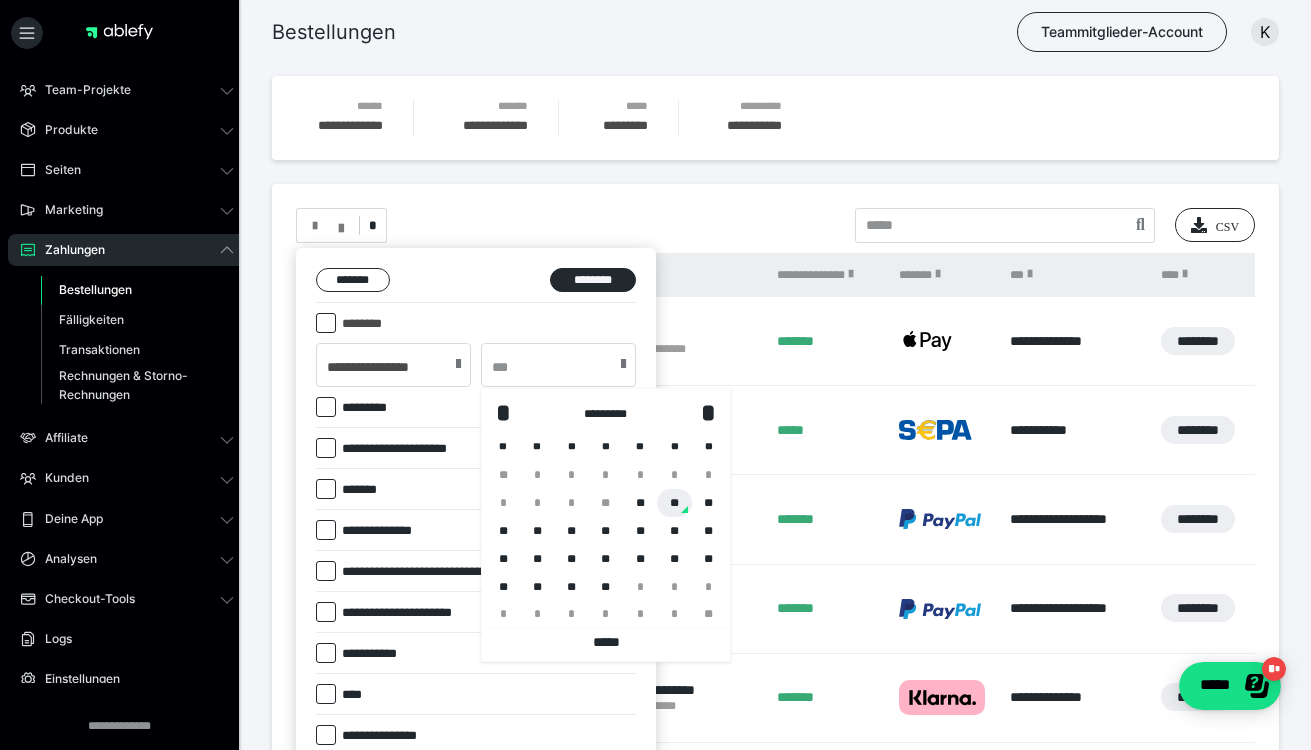click on "**" at bounding box center [674, 503] 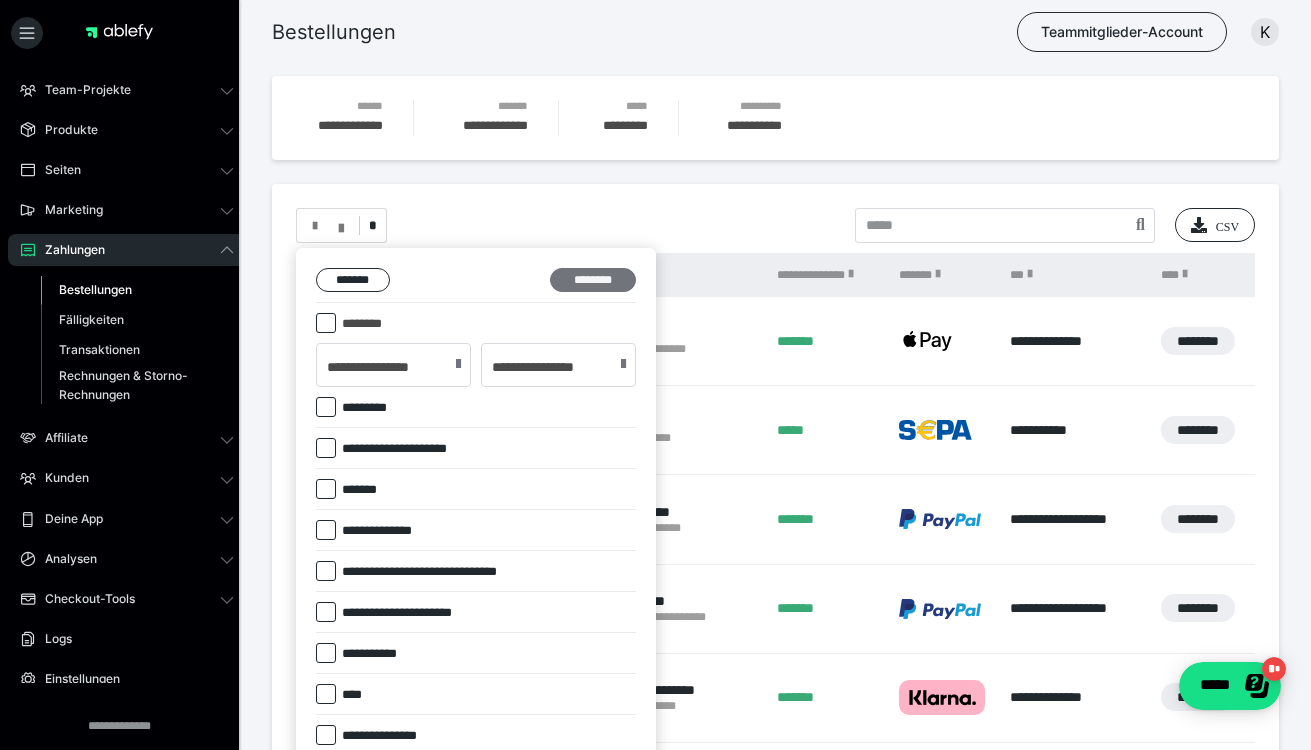 click on "********" at bounding box center (593, 280) 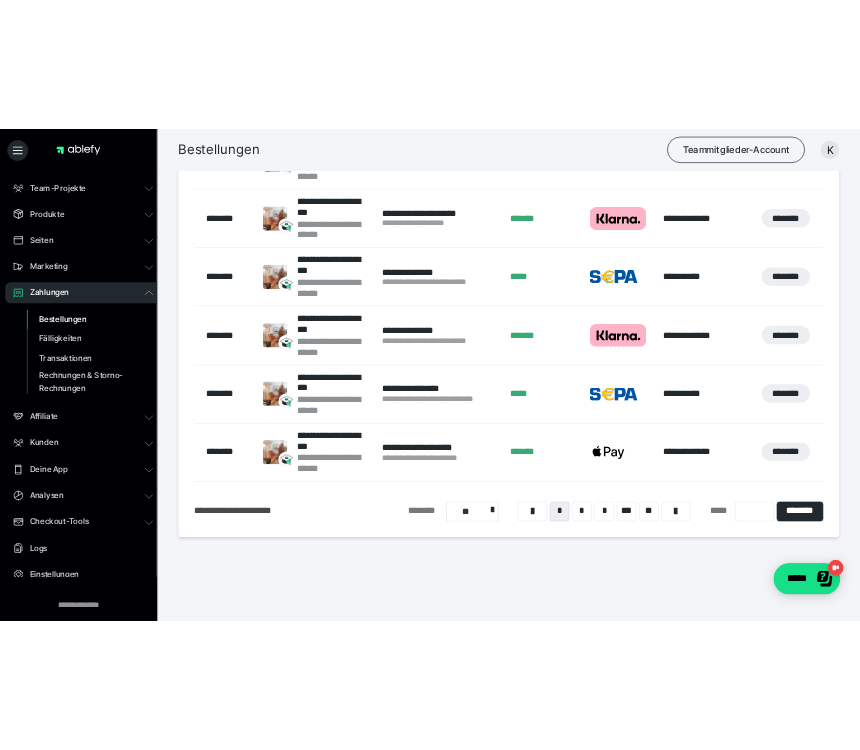 scroll, scrollTop: 646, scrollLeft: 0, axis: vertical 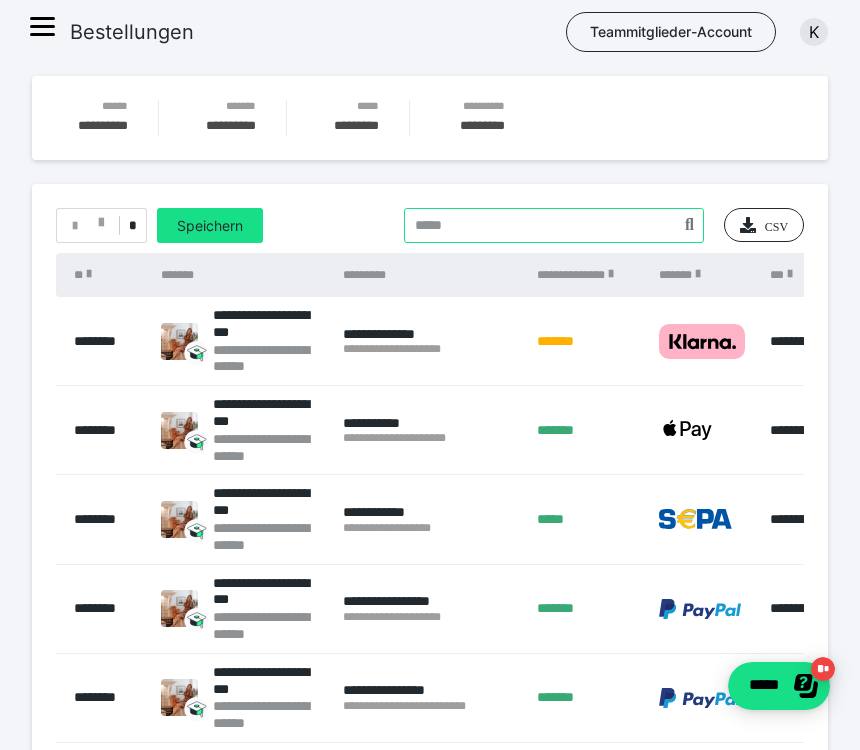 click at bounding box center [554, 225] 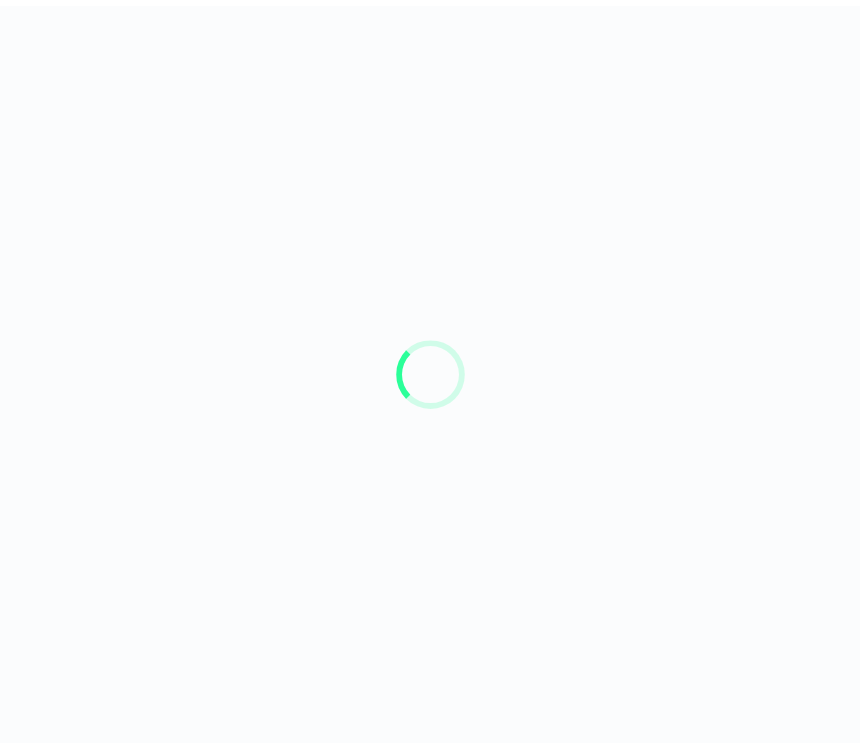scroll, scrollTop: 0, scrollLeft: 0, axis: both 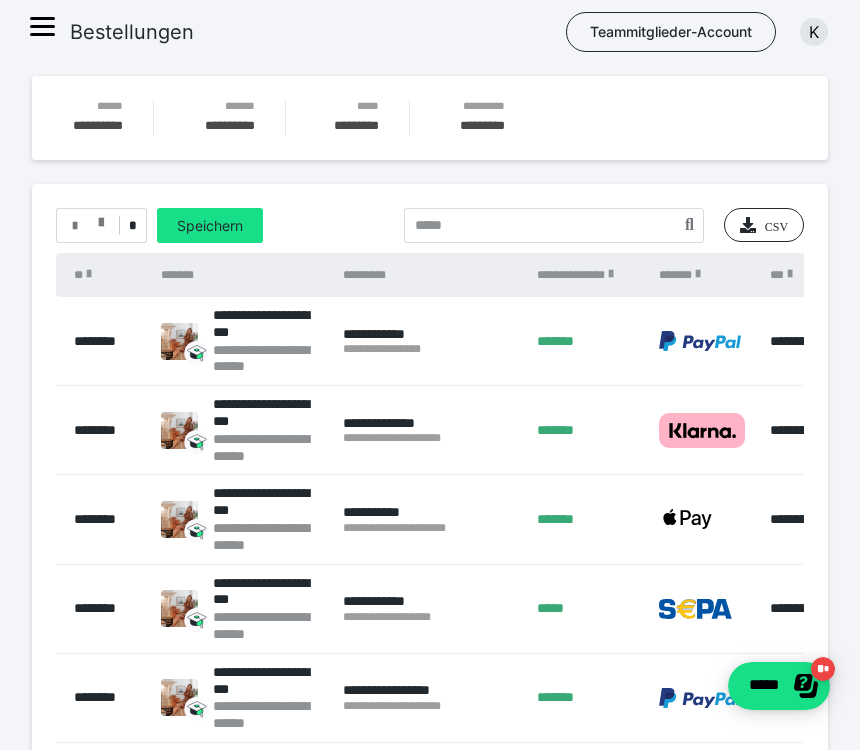 click at bounding box center [101, 218] 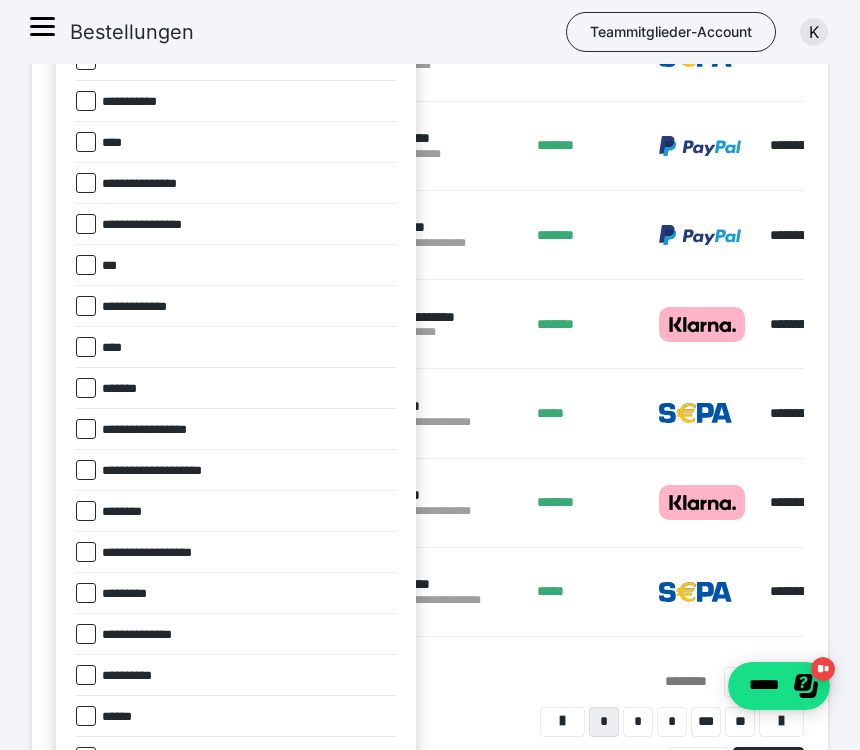 scroll, scrollTop: 688, scrollLeft: 0, axis: vertical 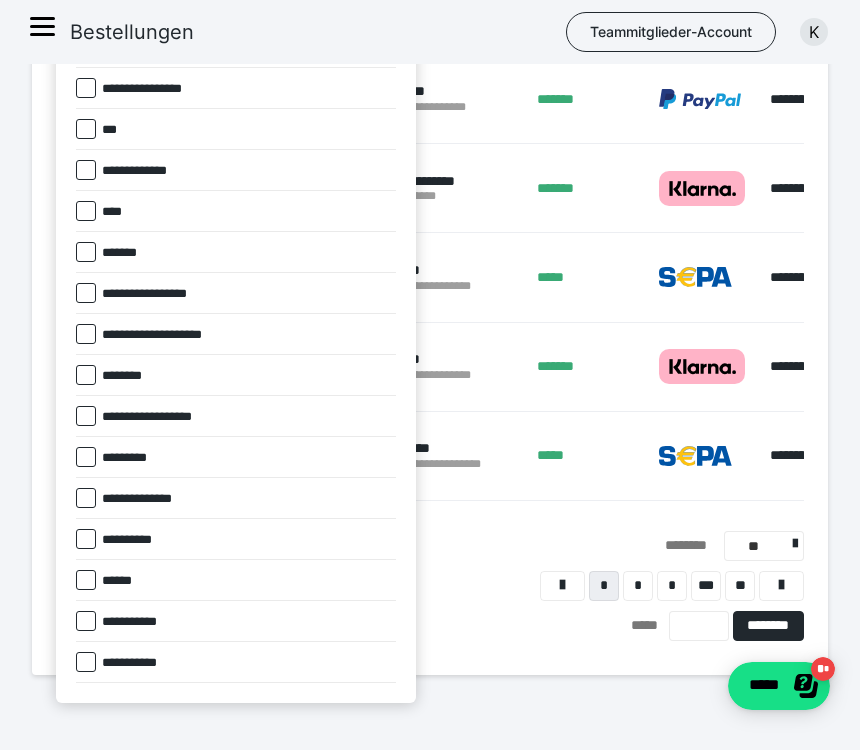 click at bounding box center [430, 375] 